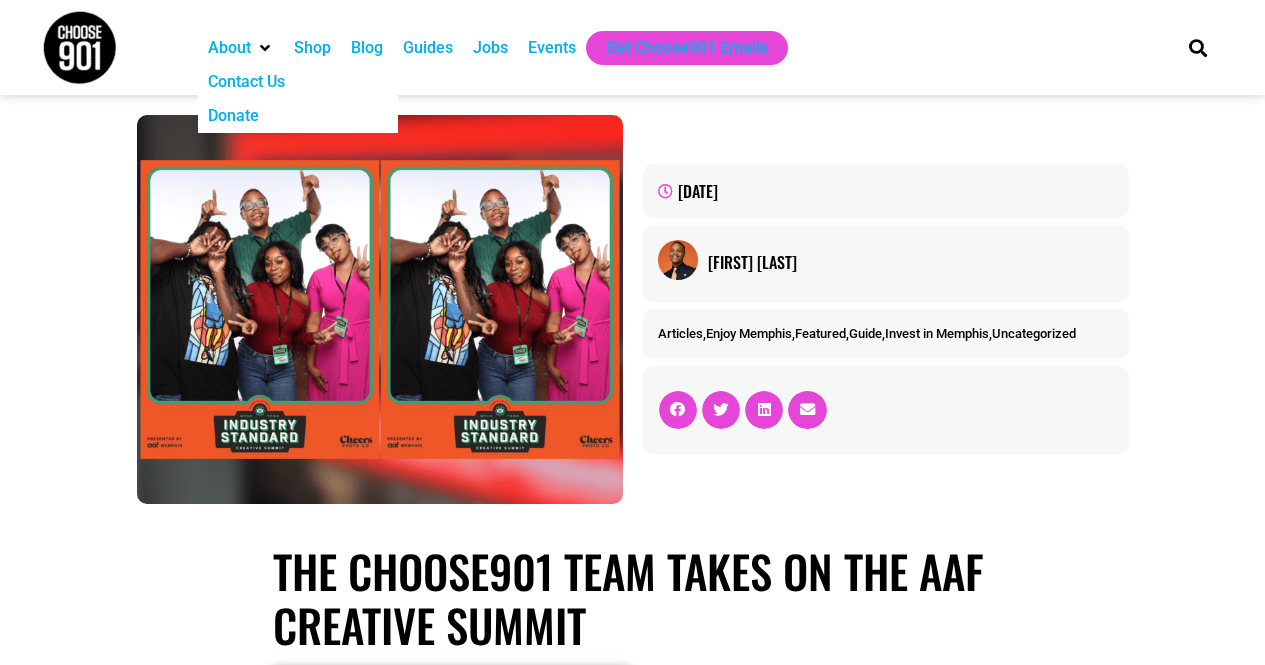 scroll, scrollTop: 0, scrollLeft: 0, axis: both 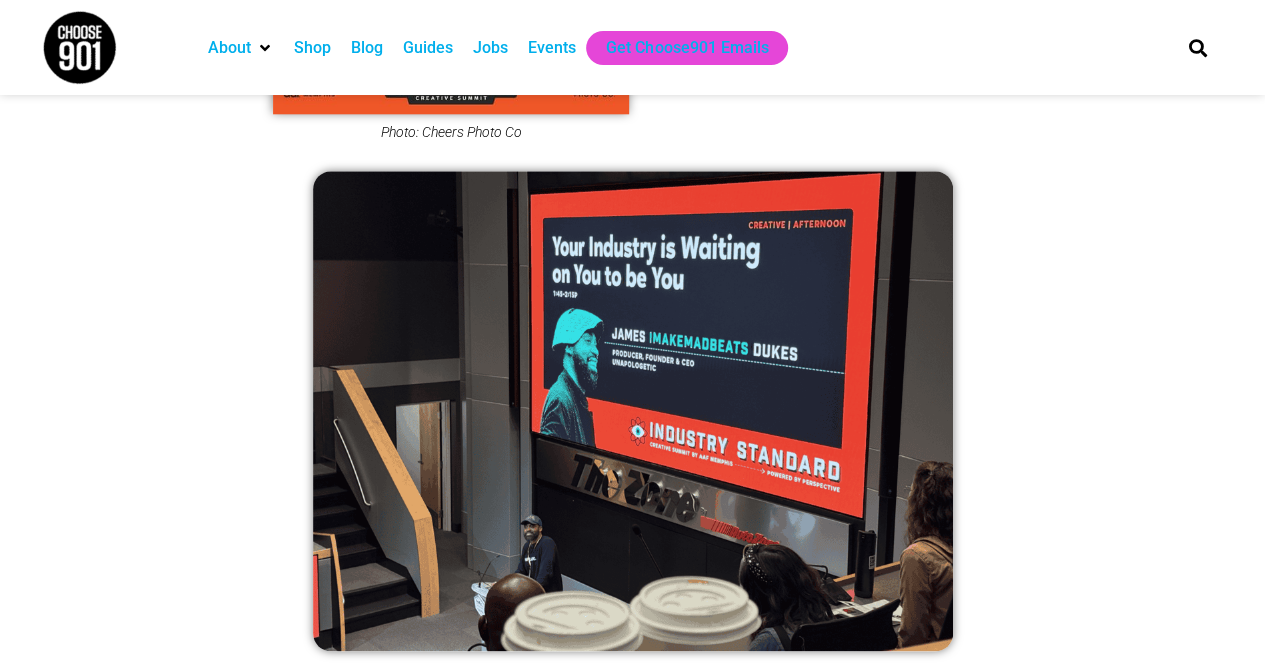 click on "Blog" at bounding box center (367, 48) 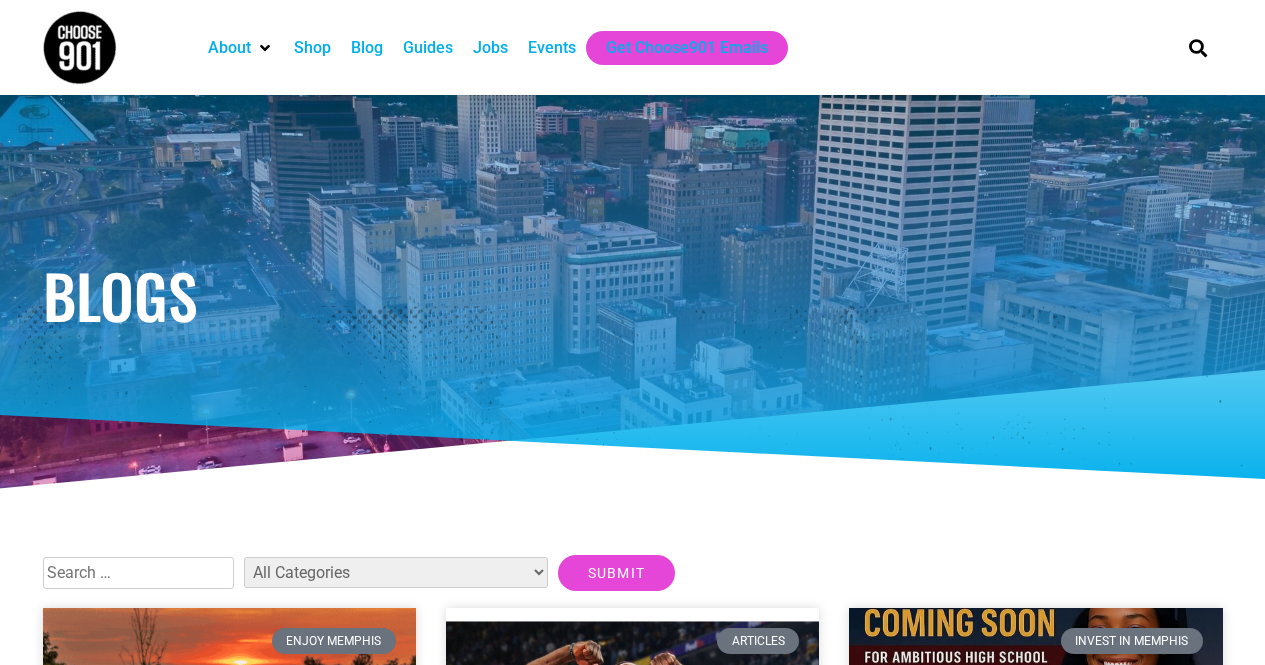 scroll, scrollTop: 0, scrollLeft: 0, axis: both 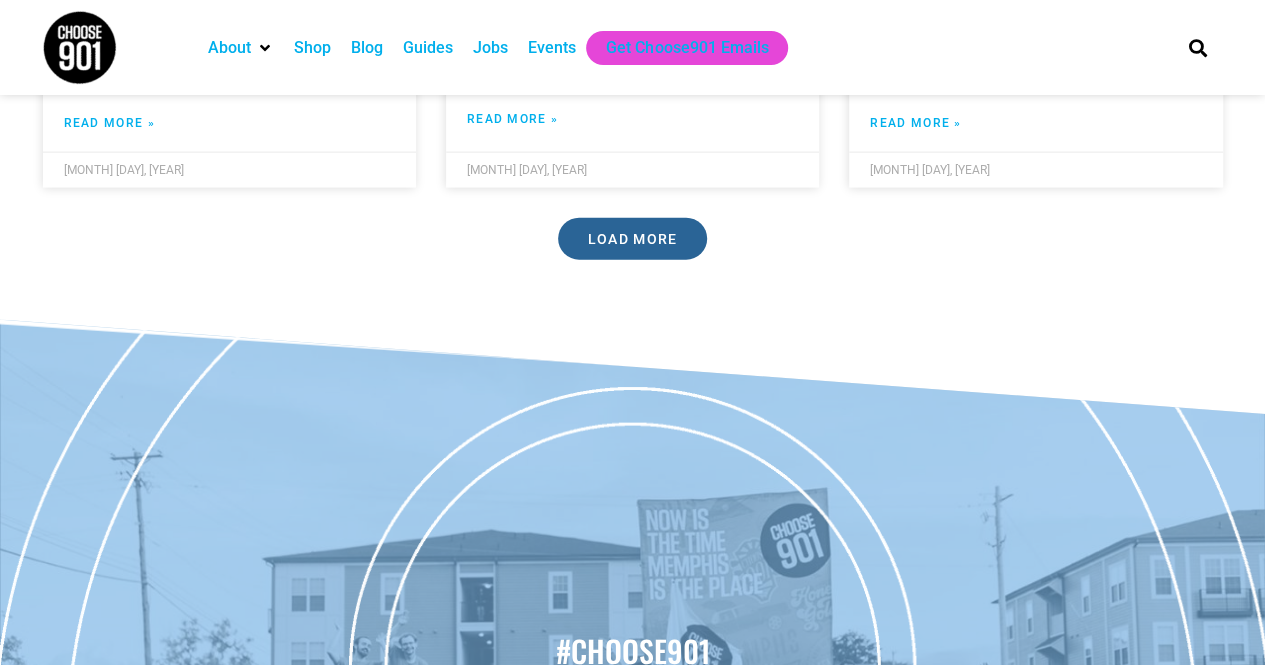 click on "Load More" at bounding box center (633, 239) 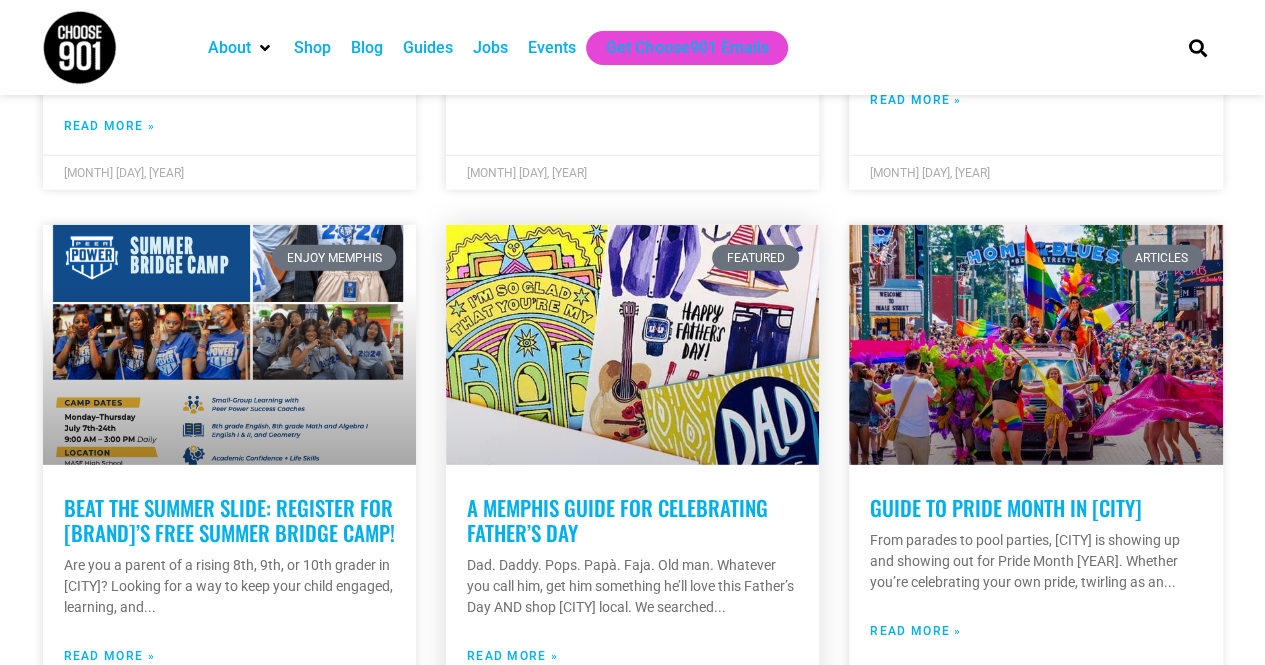 scroll, scrollTop: 6900, scrollLeft: 0, axis: vertical 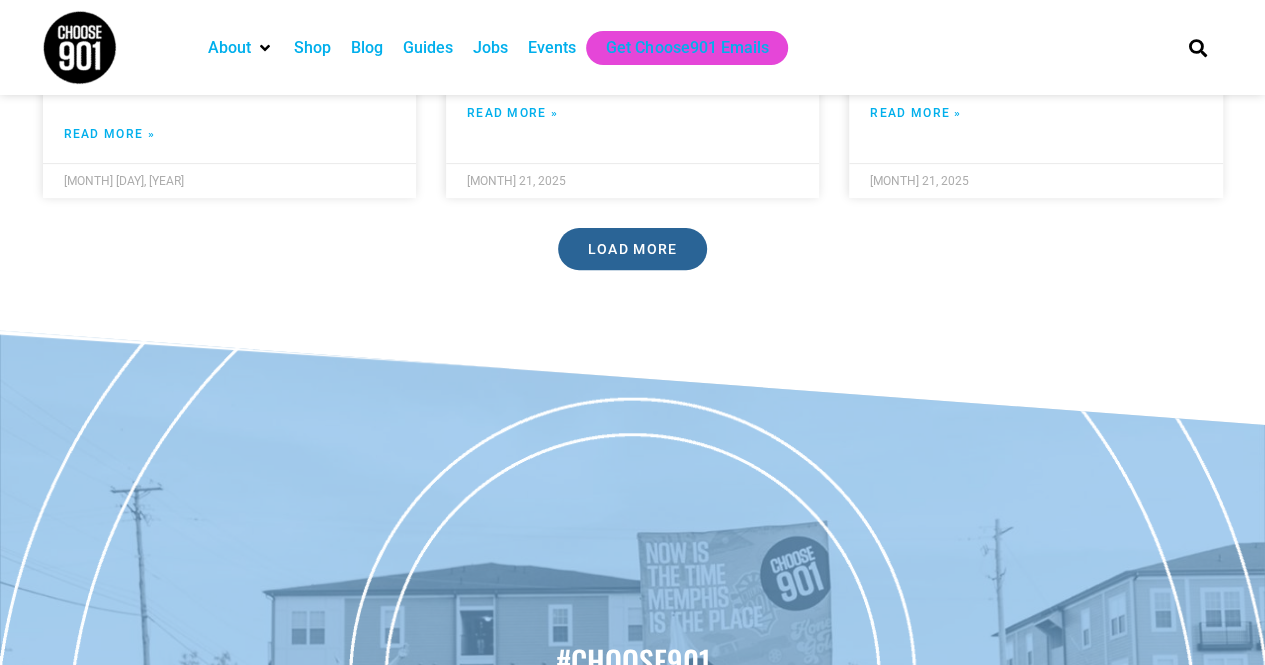click on "Load More" at bounding box center (633, 249) 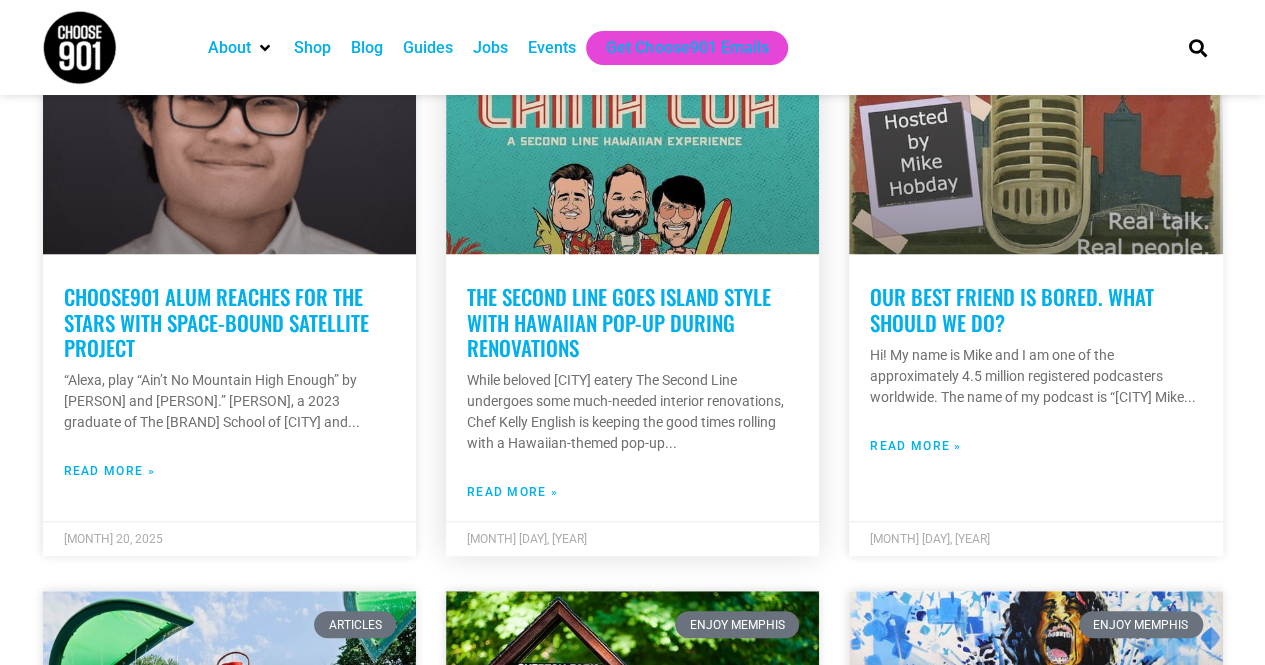 scroll, scrollTop: 11800, scrollLeft: 0, axis: vertical 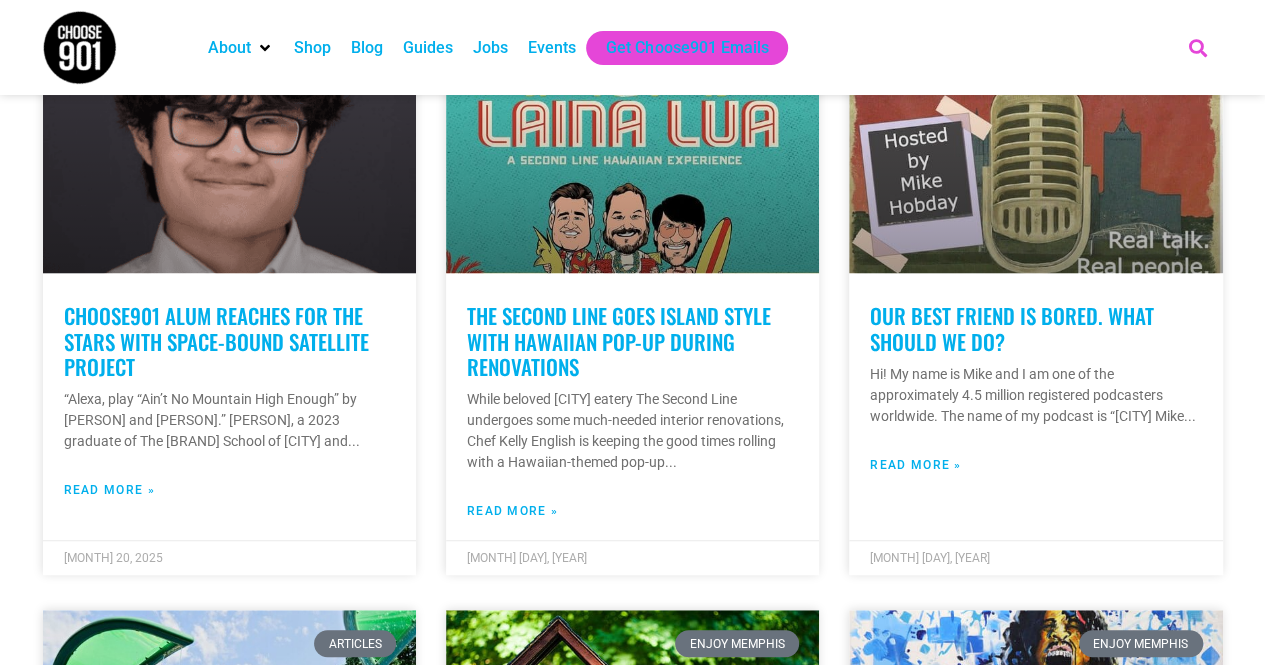 click at bounding box center [1197, 47] 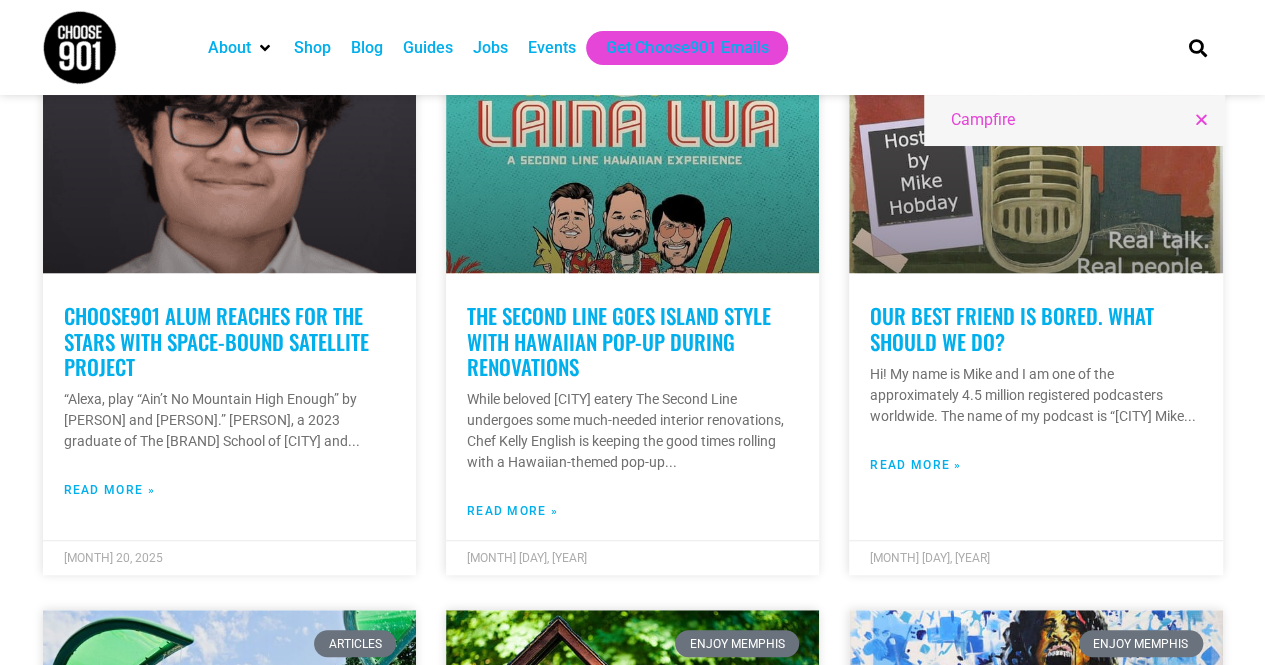 type on "Campfire" 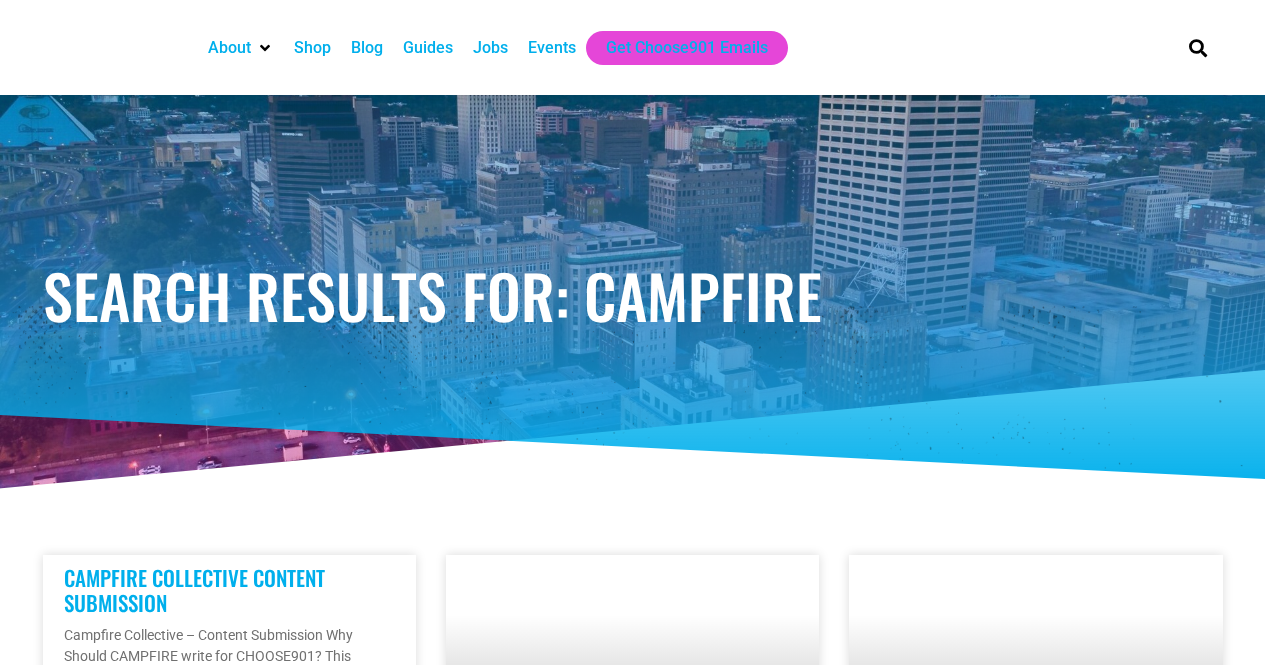 scroll, scrollTop: 0, scrollLeft: 0, axis: both 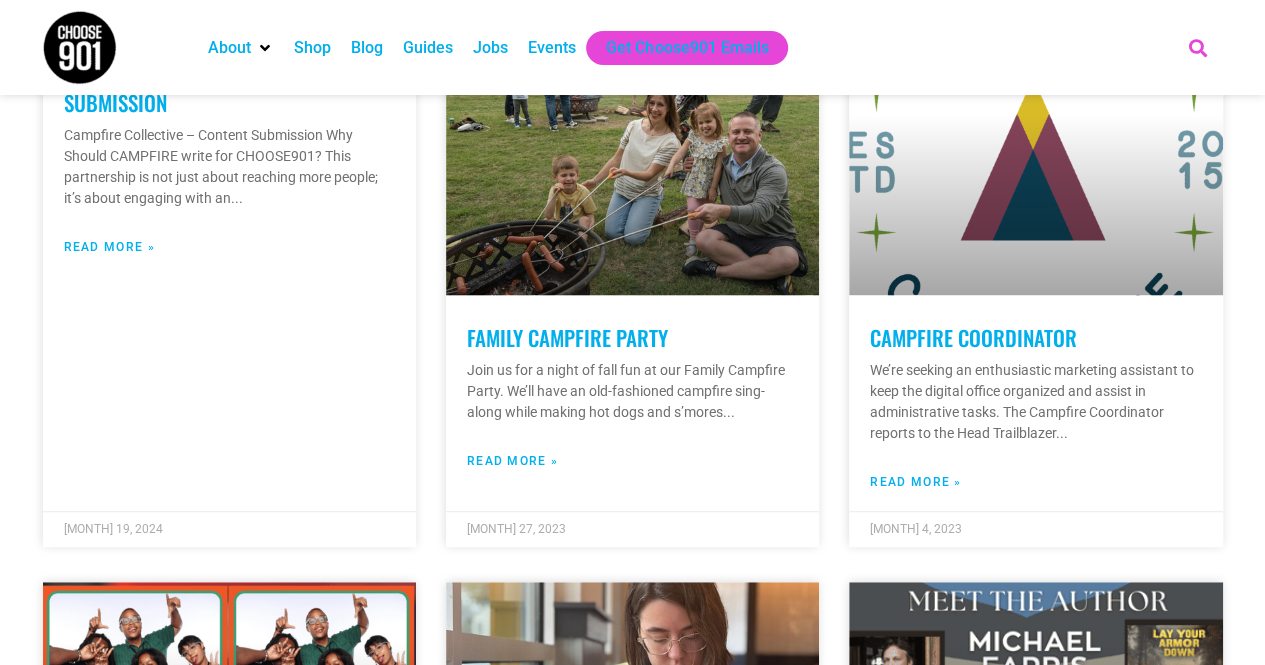 click at bounding box center (1197, 47) 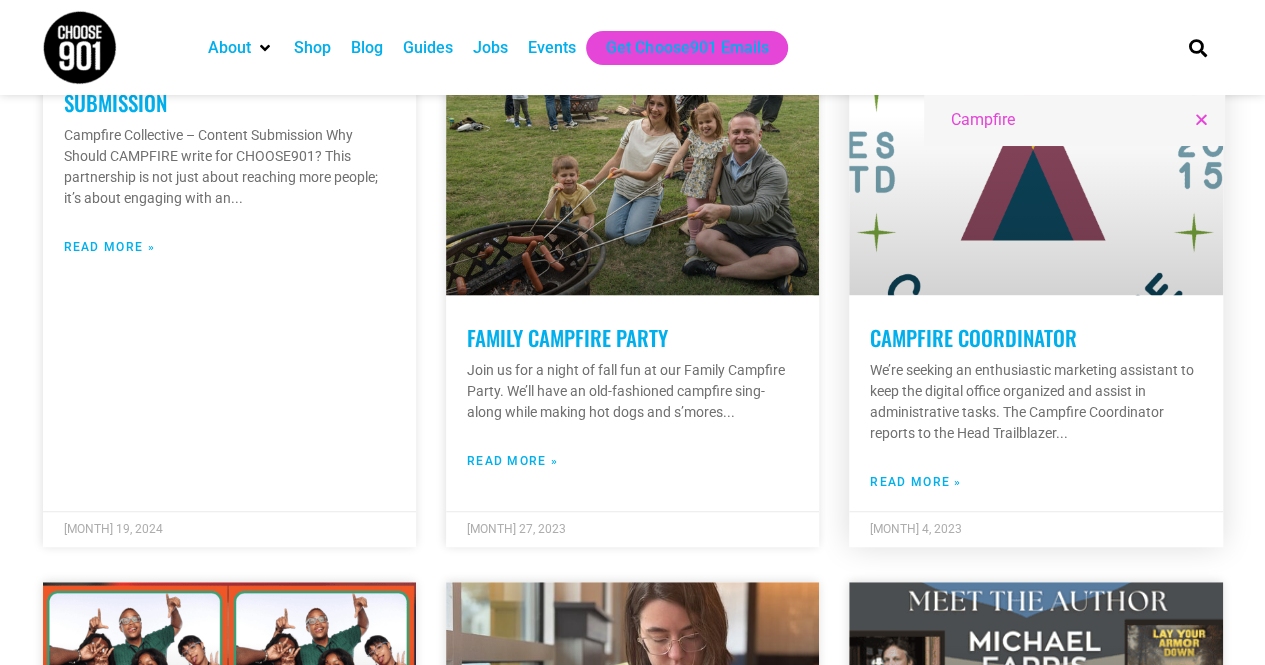 drag, startPoint x: 1053, startPoint y: 127, endPoint x: 938, endPoint y: 139, distance: 115.62439 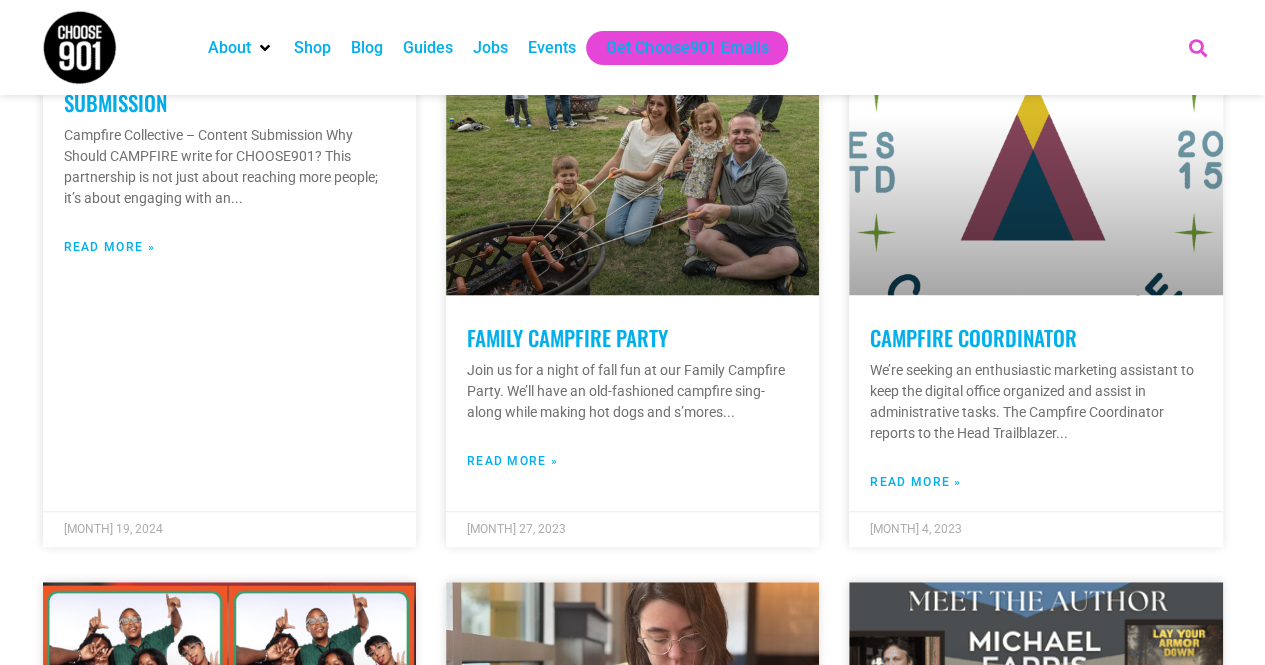 type on "Shannon" 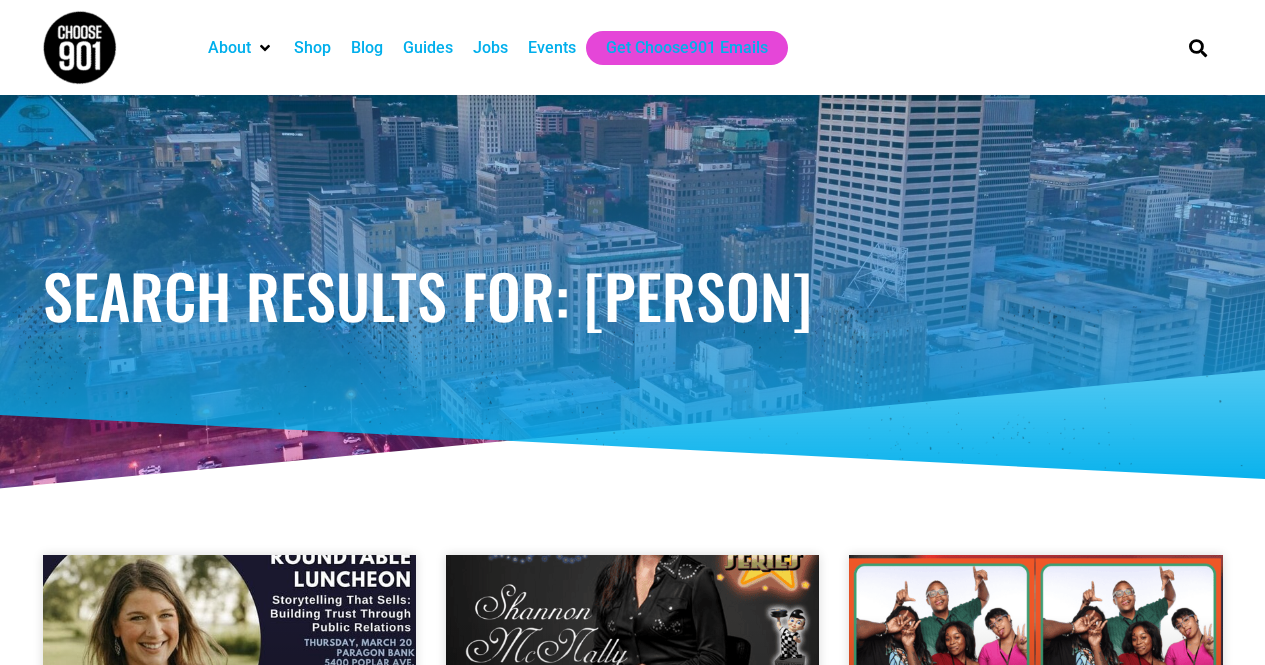 scroll, scrollTop: 0, scrollLeft: 0, axis: both 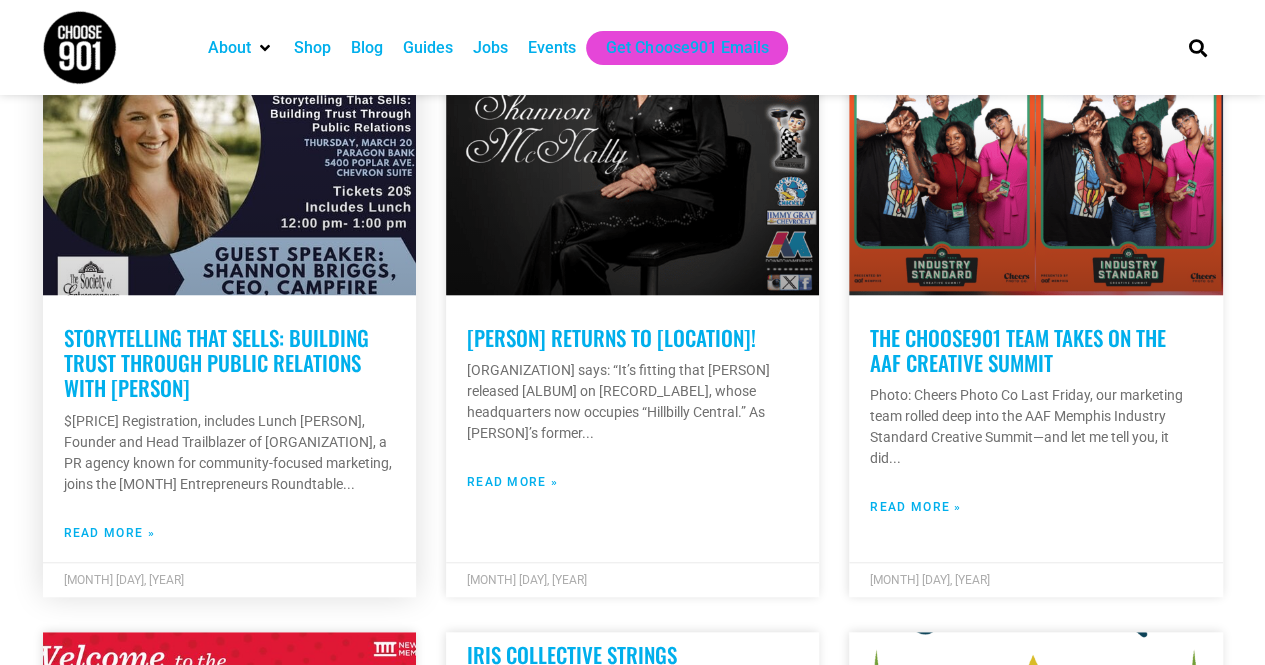 click on "Storytelling That Sells: Building Trust Through Public Relations with [PERSON]" at bounding box center (216, 362) 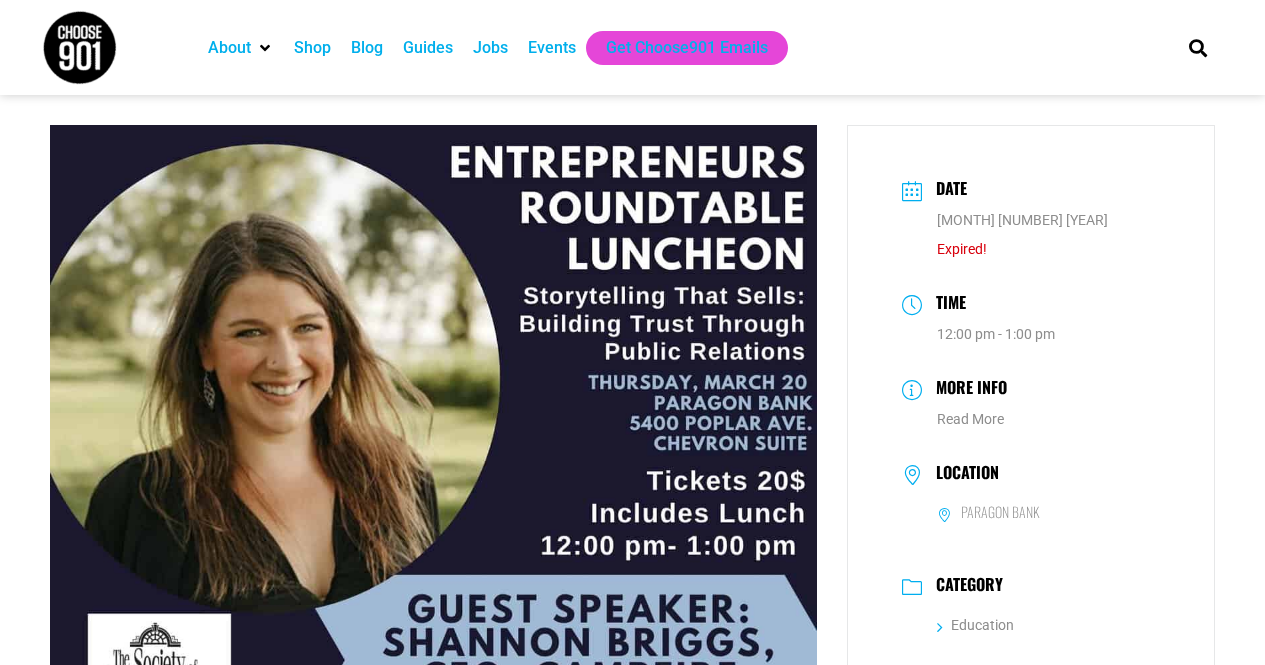 scroll, scrollTop: 0, scrollLeft: 0, axis: both 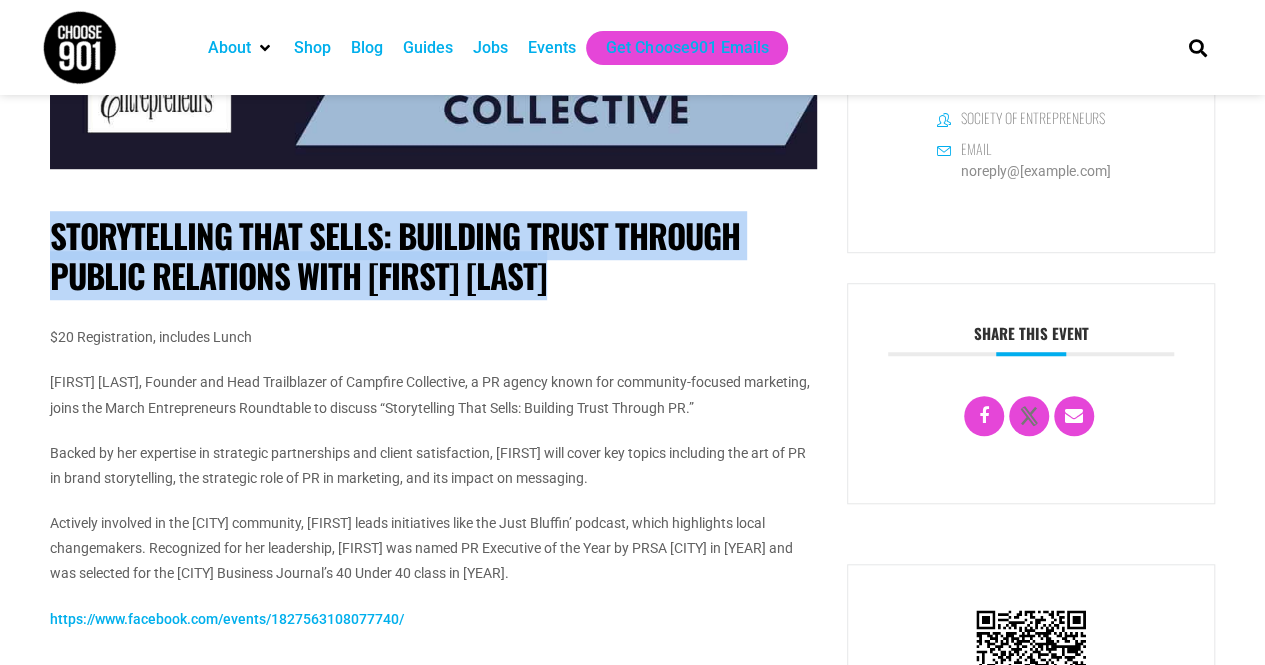 drag, startPoint x: 614, startPoint y: 272, endPoint x: 28, endPoint y: 231, distance: 587.43256 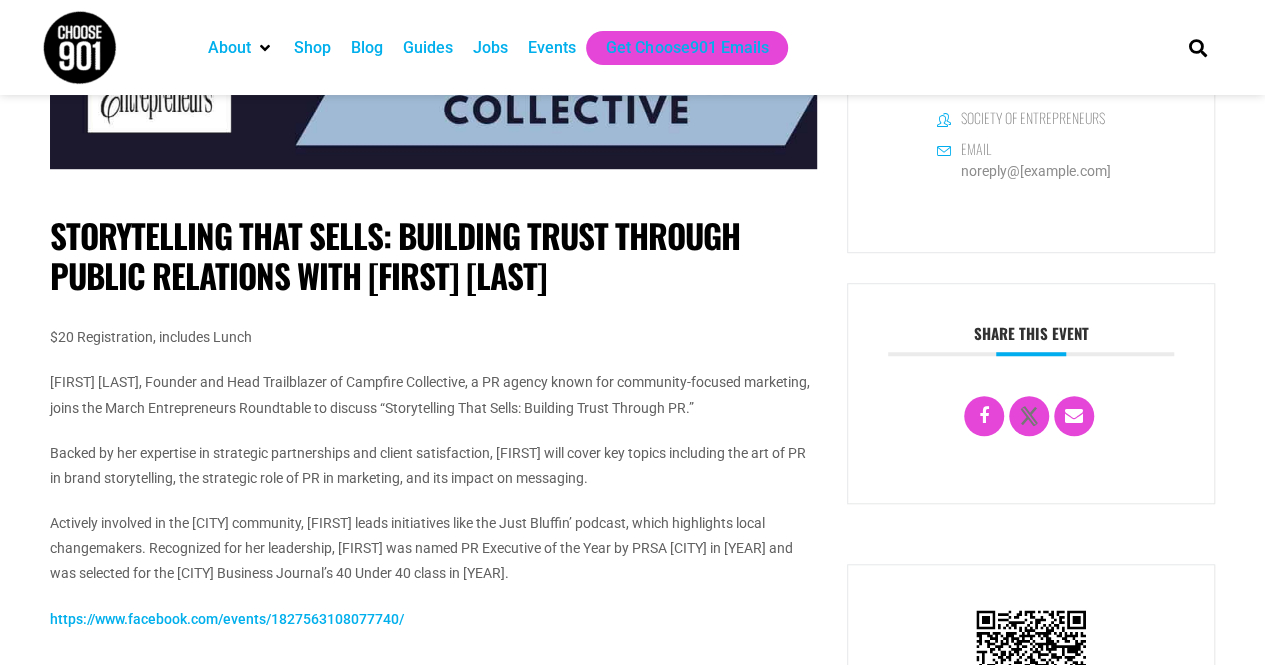 click on "Storytelling That Sells: Building Trust Through Public Relations with Shannon Briggs
$20 Registration, includes Lunch
Shannon Briggs, Founder and Head Trailblazer of Campfire Collective, a PR agency known for community-focused marketing, joins the March Entrepreneurs Roundtable to discuss “Storytelling That Sells: Building Trust Through PR.”
Backed by her expertise in strategic partnerships and client satisfaction, Shannon will cover key topics including the art of PR in brand storytelling, the strategic role of PR in marketing, and its impact on messaging.
Actively involved in the Memphis community, Shannon leads initiatives like the Just Bluffin’ podcast, which highlights local changemakers. Recognized for her leadership, Shannon was named PR Executive of the Year by PRSA Memphis in 2022 and was selected for the Memphis Business Journal’s 40 Under 40 class in 2023." at bounding box center (433, 434) 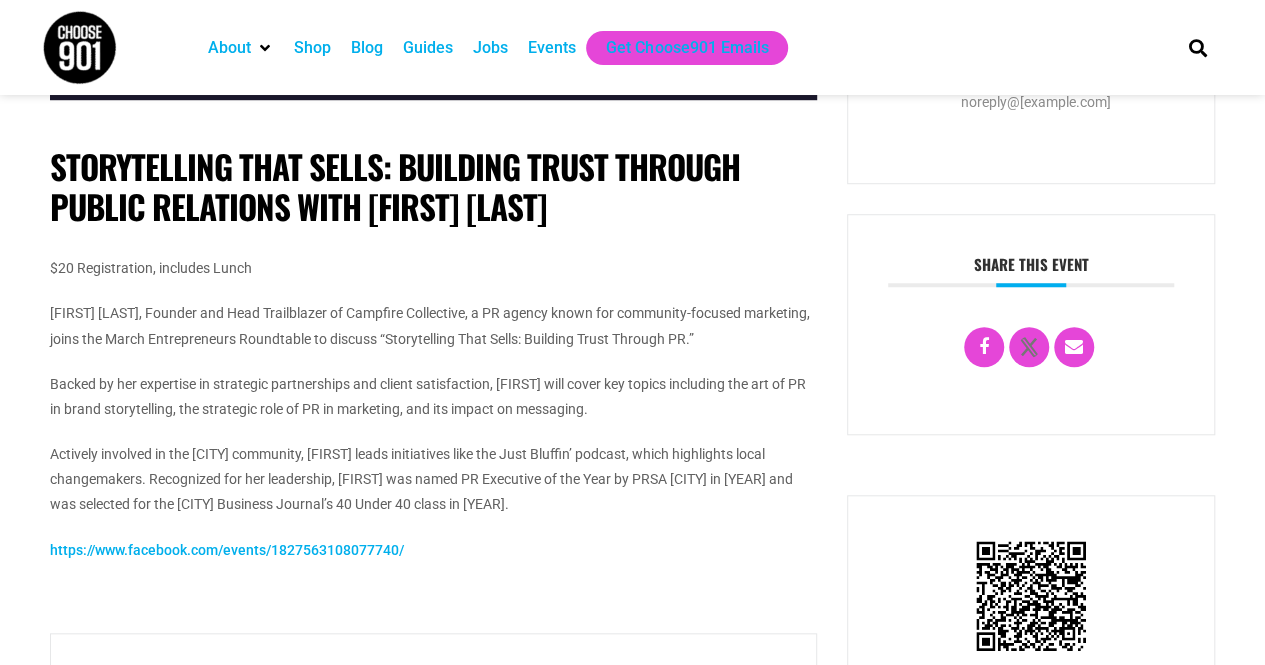 scroll, scrollTop: 700, scrollLeft: 0, axis: vertical 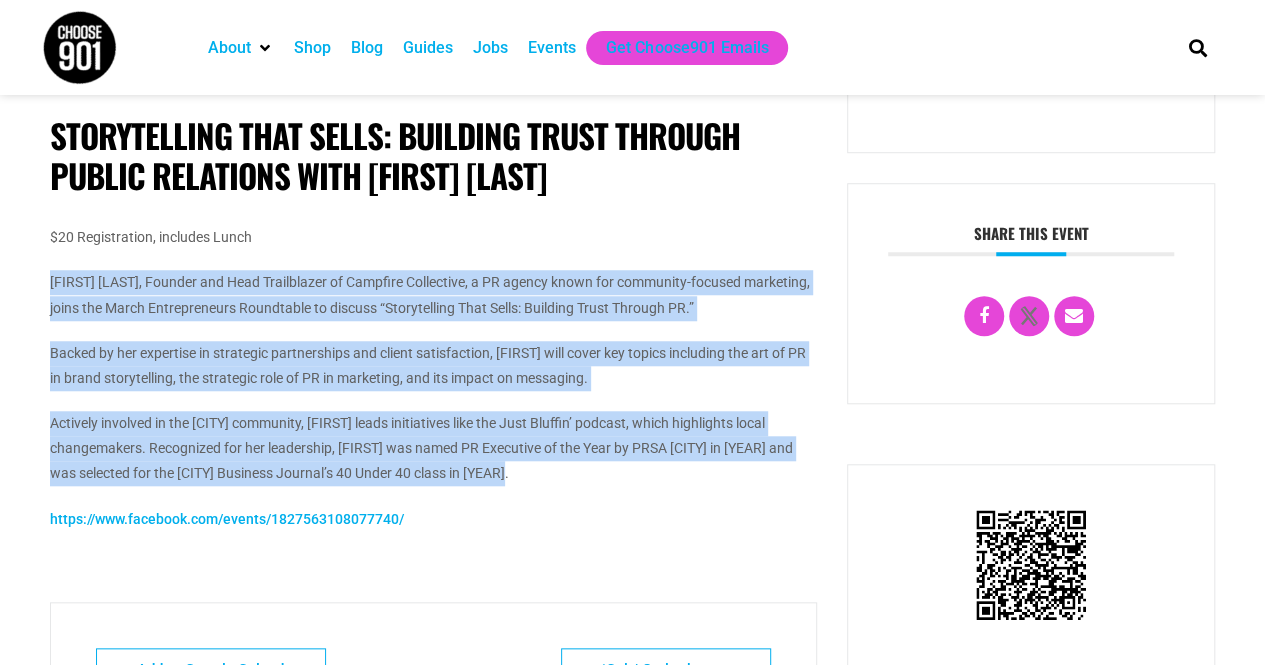 drag, startPoint x: 47, startPoint y: 273, endPoint x: 567, endPoint y: 467, distance: 555.0099 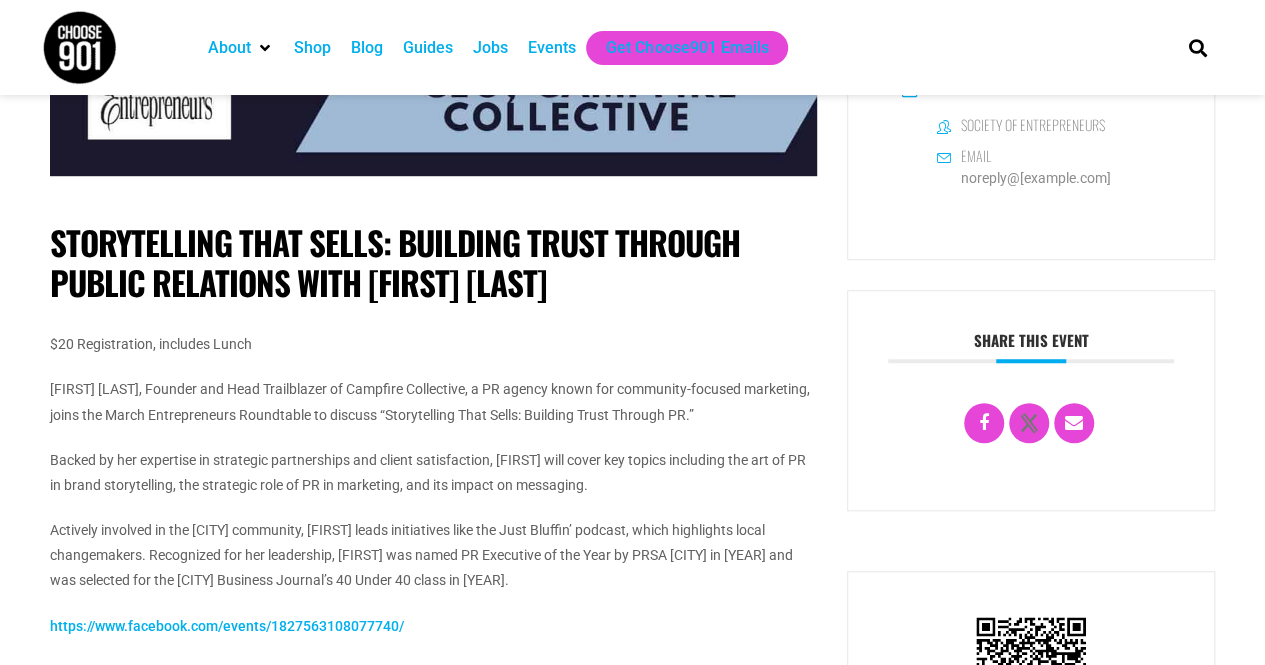scroll, scrollTop: 600, scrollLeft: 0, axis: vertical 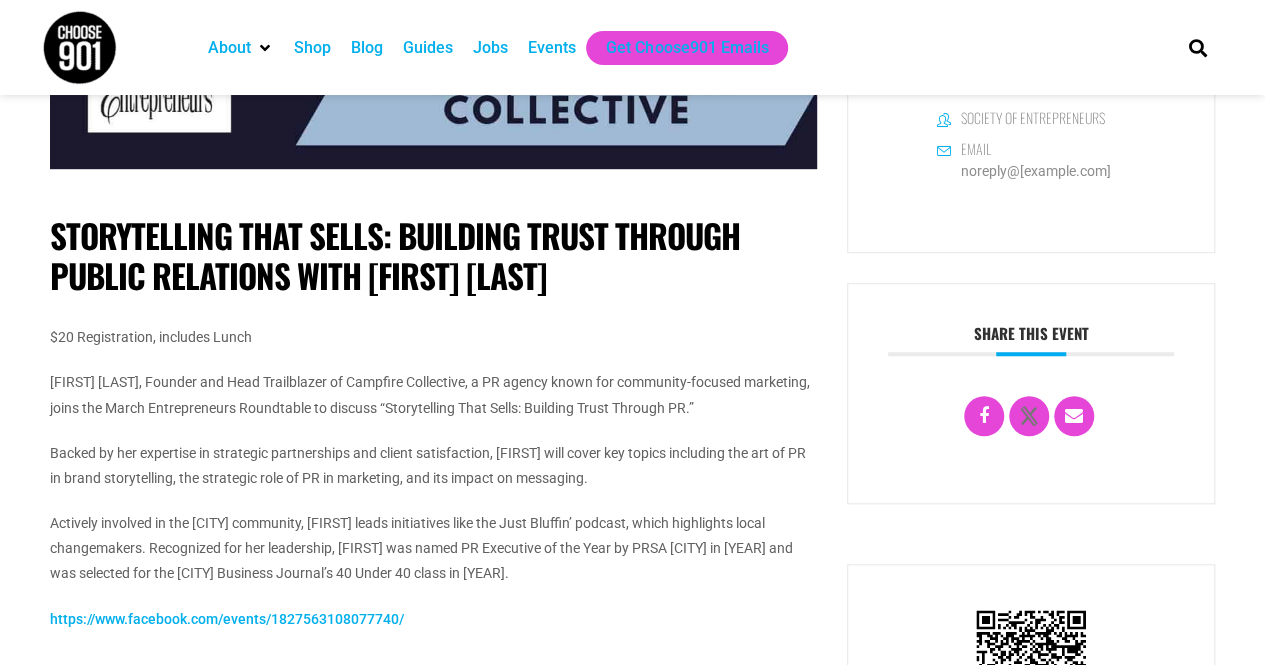 click on "https://www.facebook.com/events/1827563108077740/" at bounding box center (227, 619) 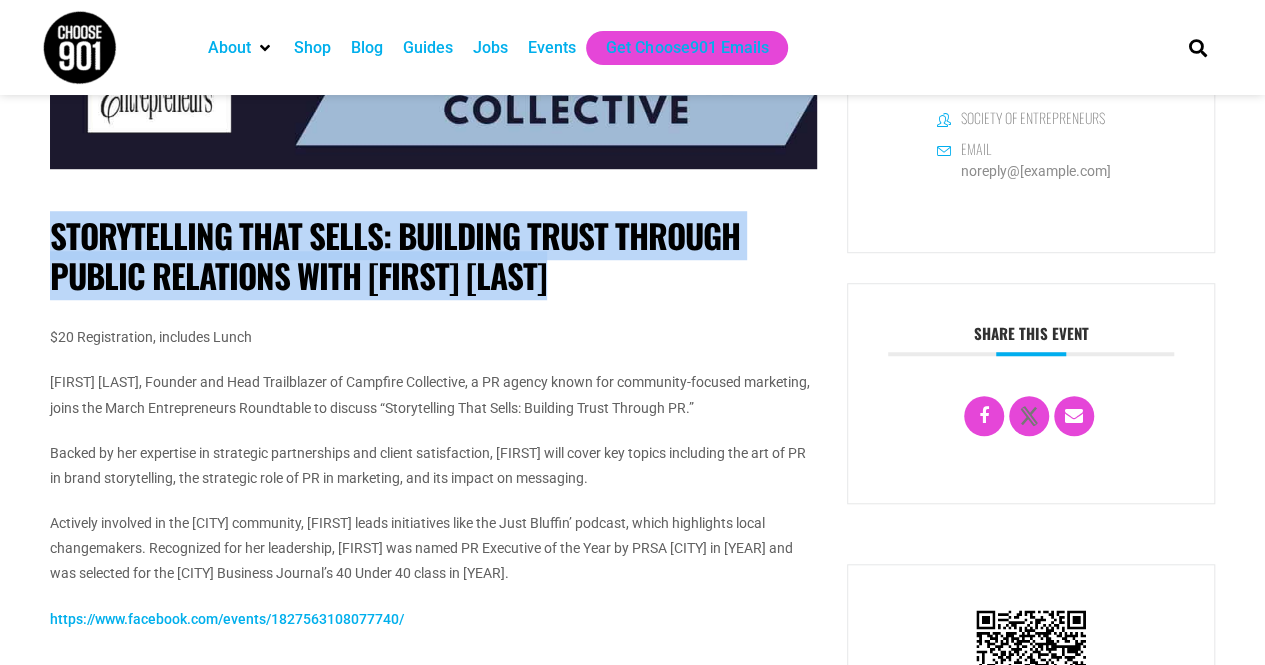 drag, startPoint x: 569, startPoint y: 255, endPoint x: 0, endPoint y: 231, distance: 569.5059 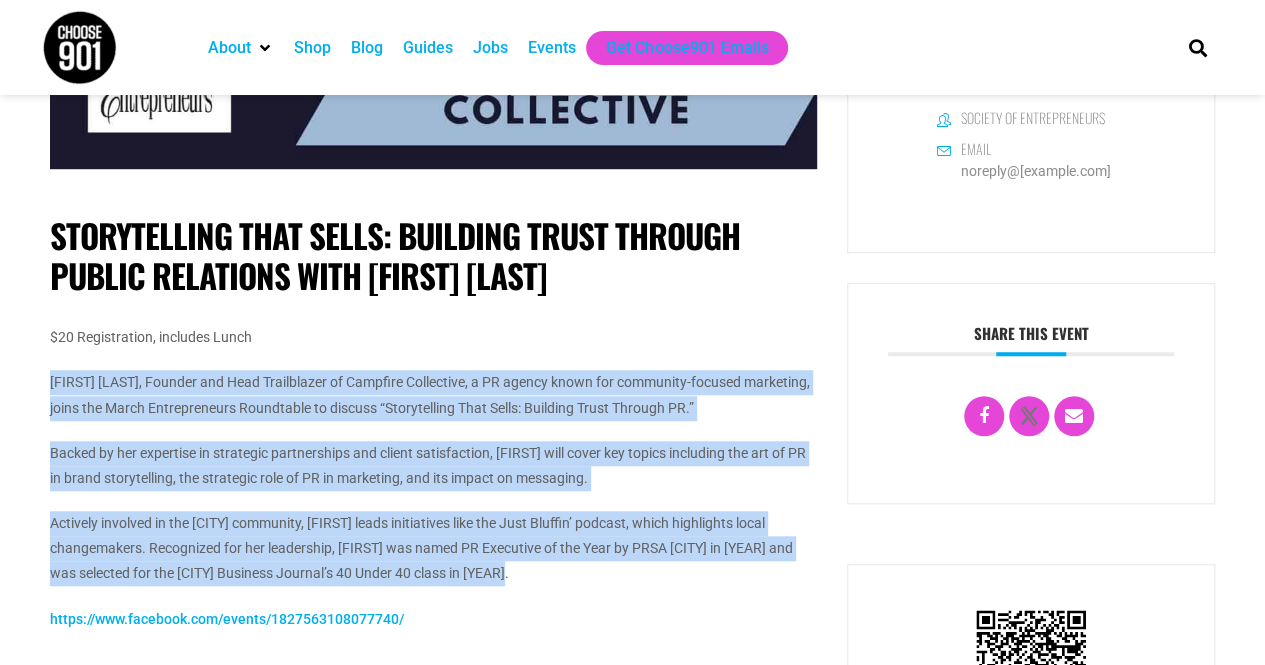 drag, startPoint x: 52, startPoint y: 379, endPoint x: 652, endPoint y: 578, distance: 632.14 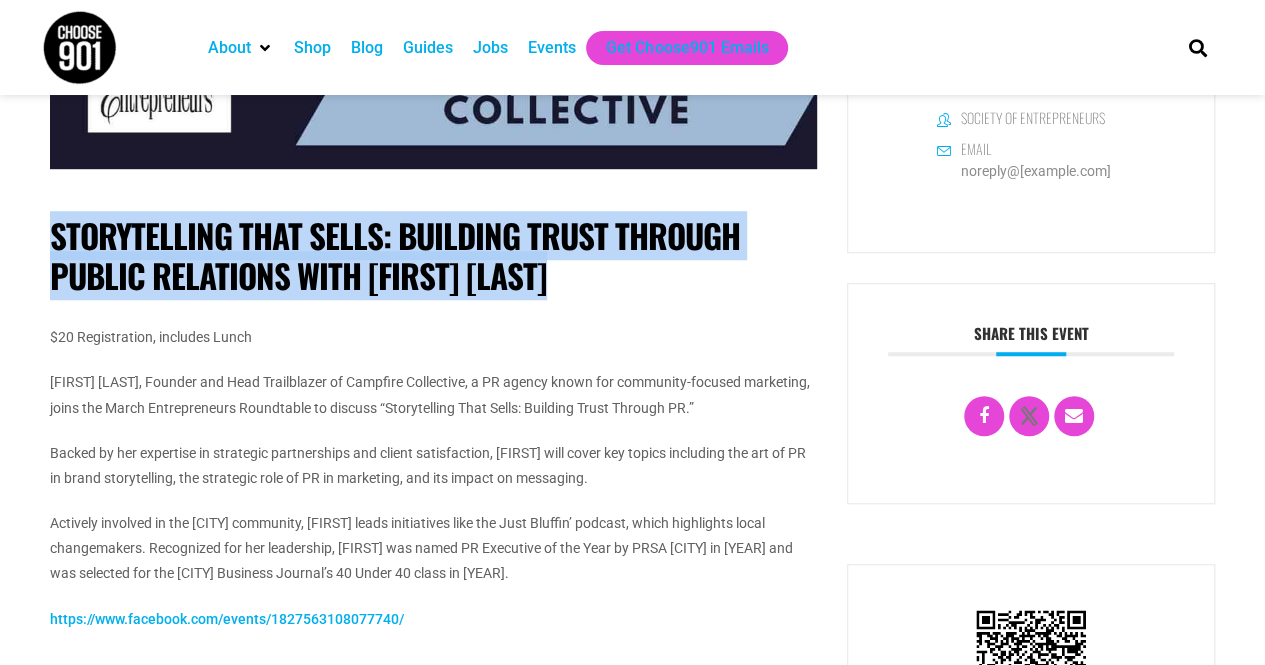 drag, startPoint x: 592, startPoint y: 279, endPoint x: 0, endPoint y: 213, distance: 595.66766 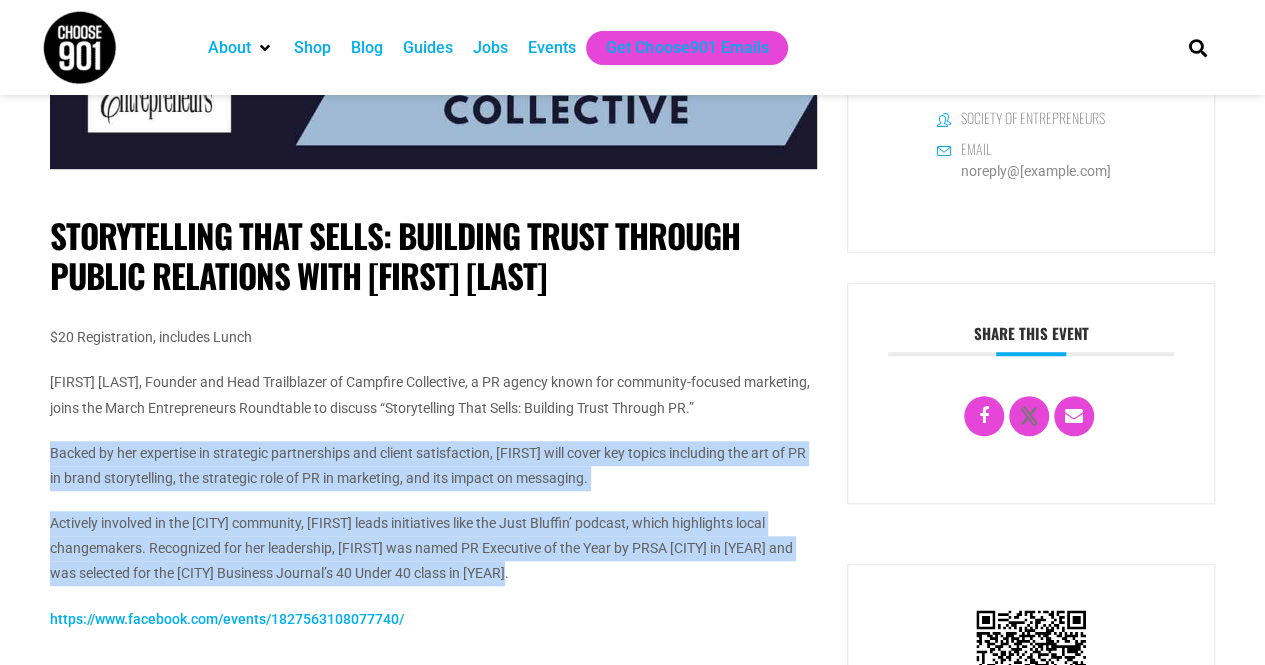 drag, startPoint x: 49, startPoint y: 449, endPoint x: 601, endPoint y: 580, distance: 567.3315 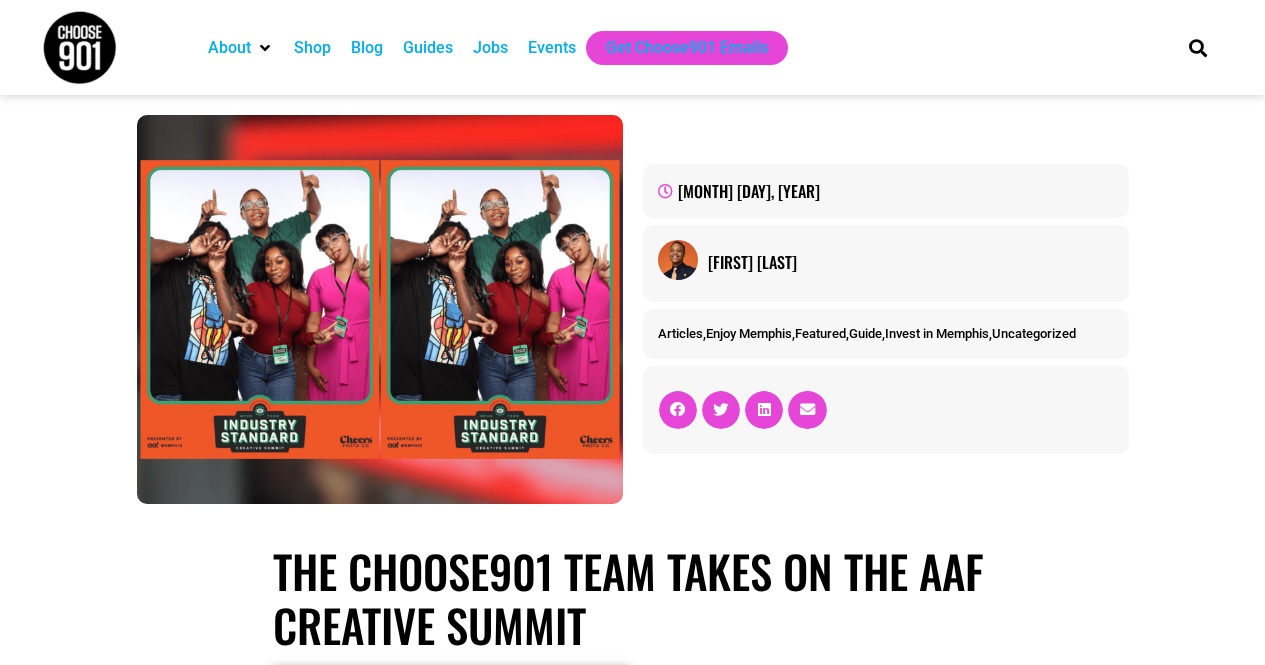 scroll, scrollTop: 0, scrollLeft: 0, axis: both 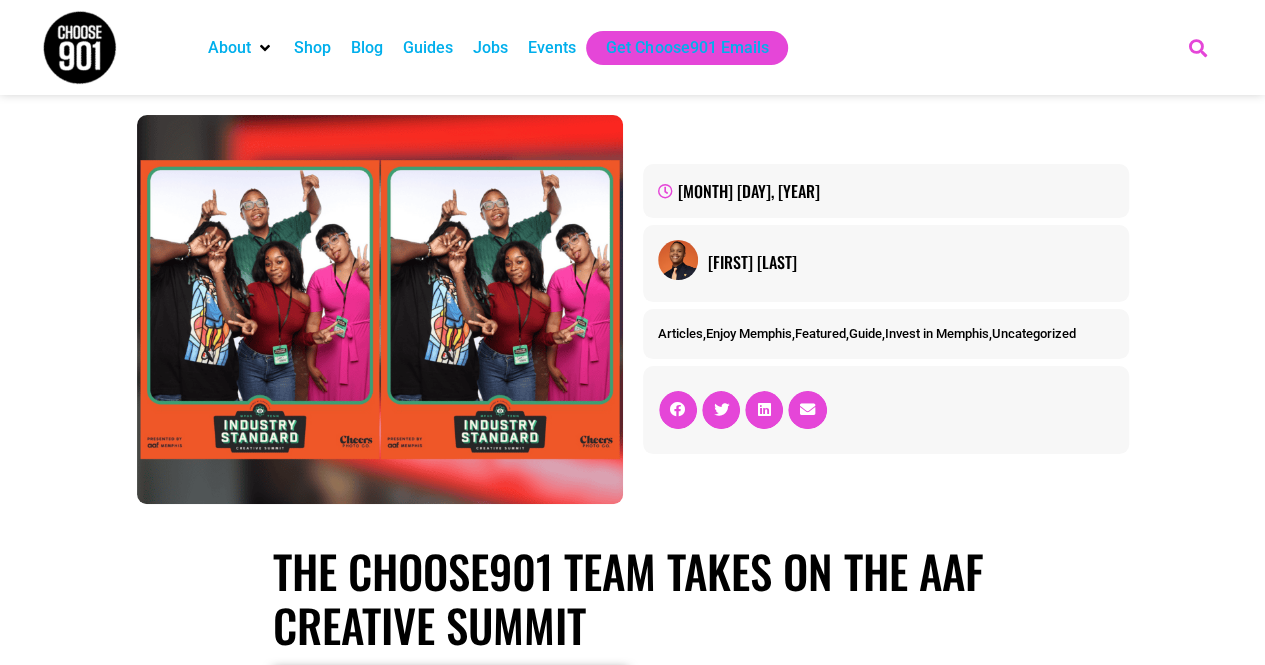 click at bounding box center [1197, 47] 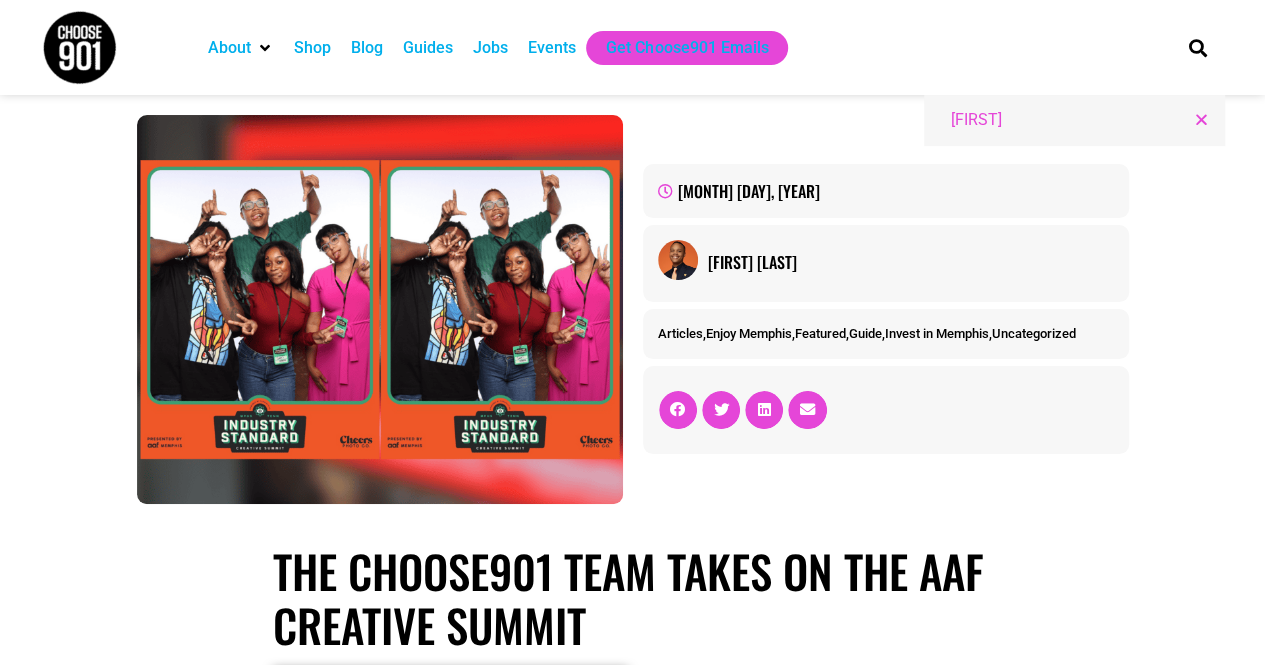 type on "Shannon" 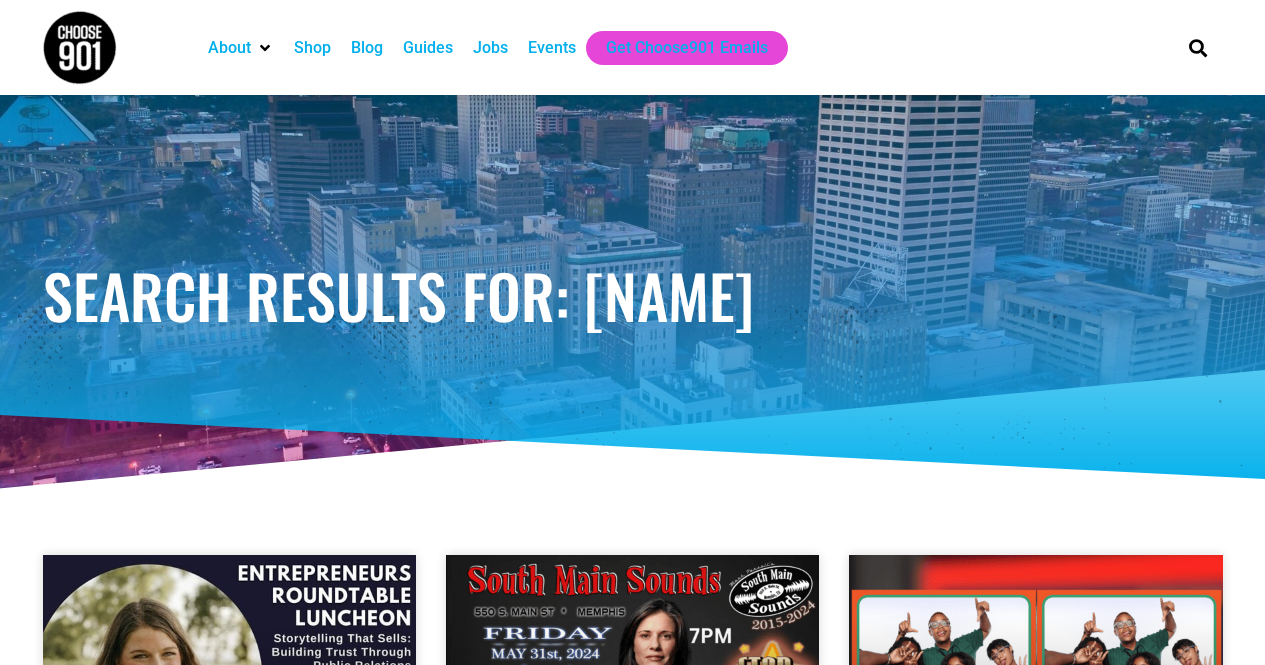 scroll, scrollTop: 0, scrollLeft: 0, axis: both 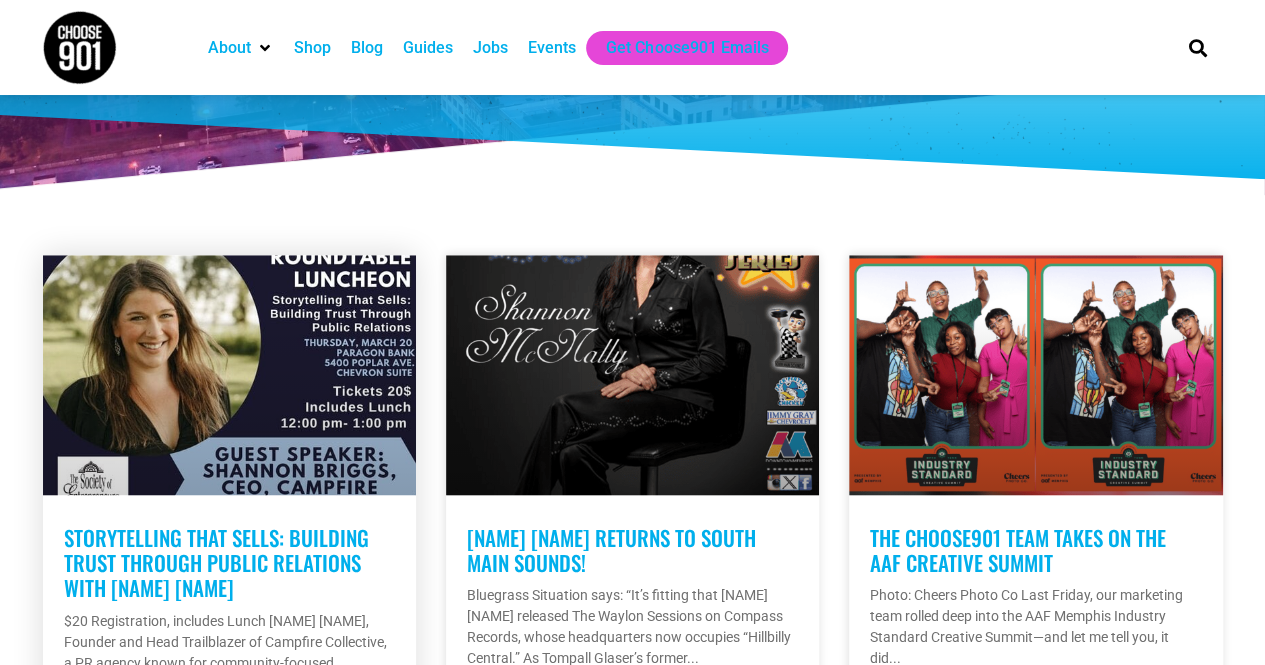 click at bounding box center (229, 375) 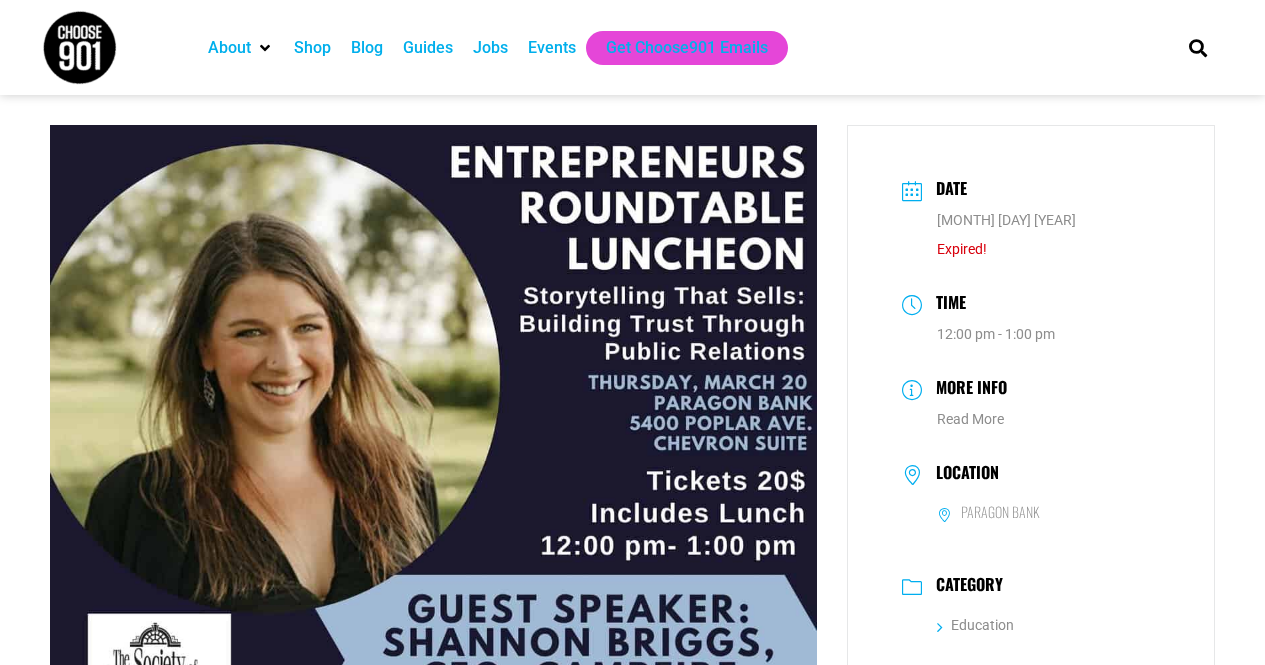 scroll, scrollTop: 0, scrollLeft: 0, axis: both 